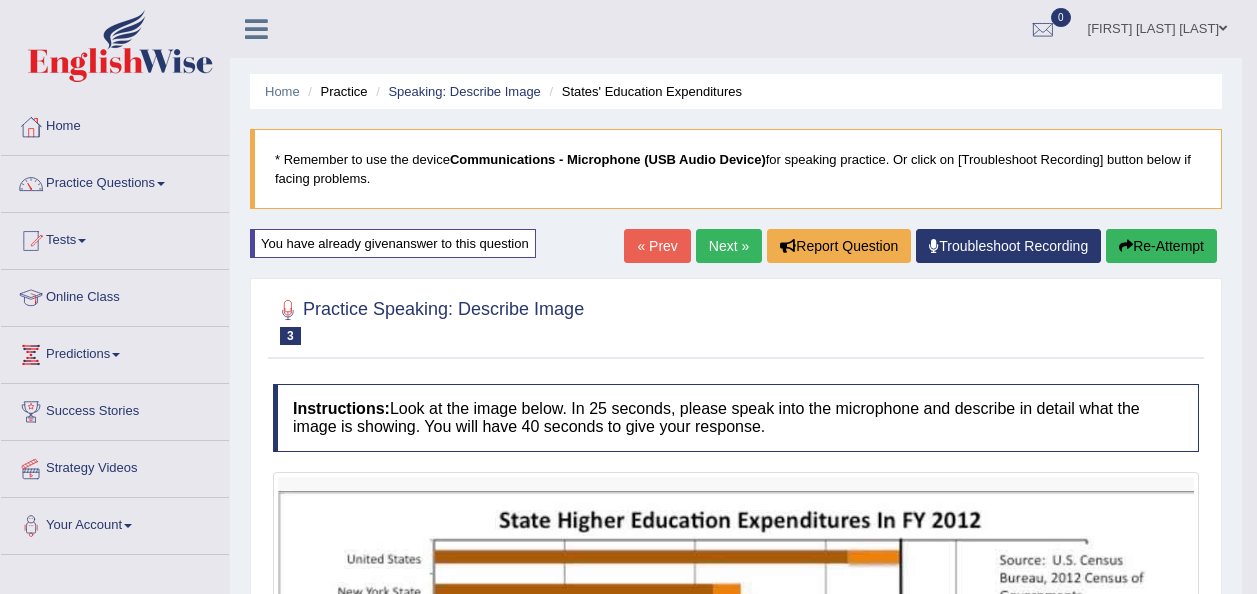 scroll, scrollTop: 0, scrollLeft: 0, axis: both 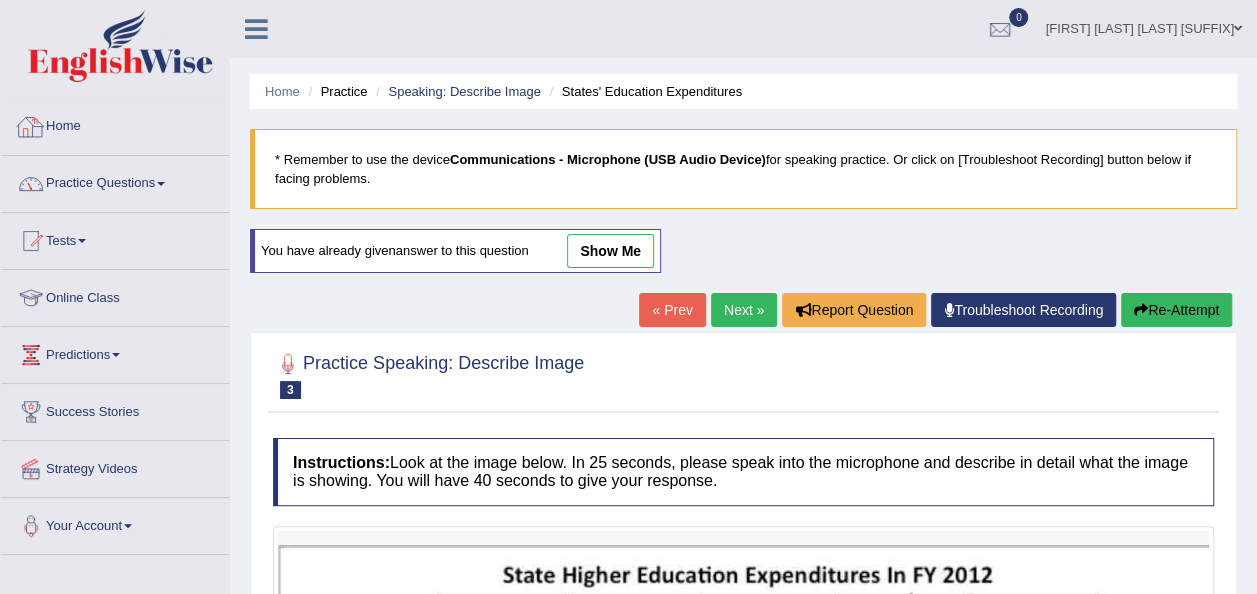 click on "Home" at bounding box center (115, 124) 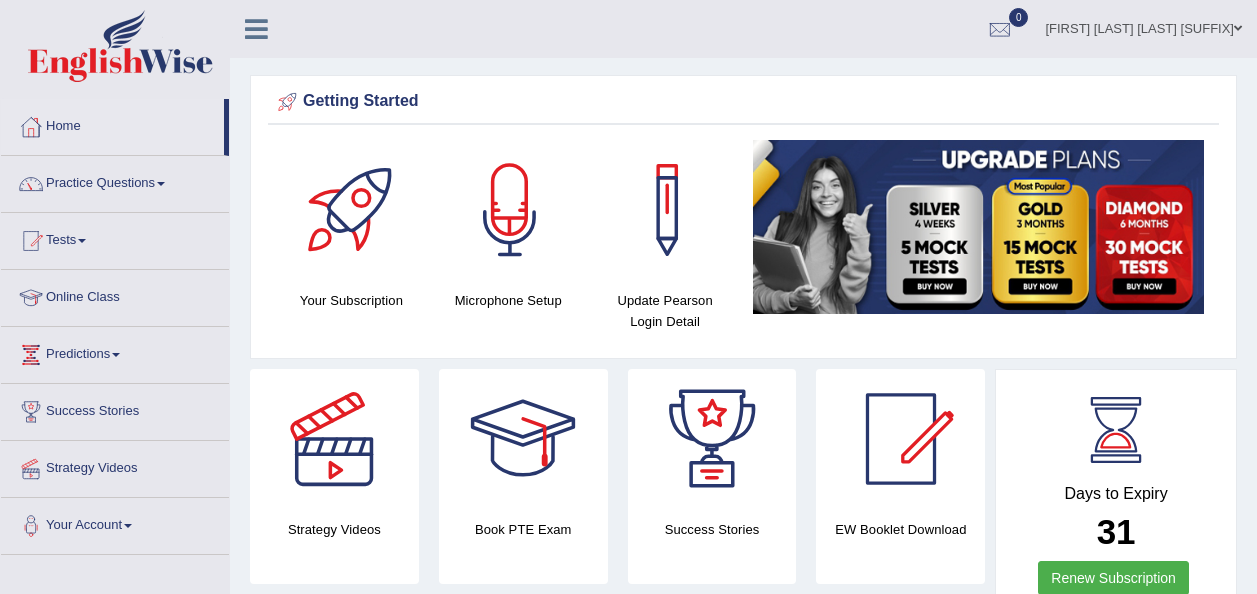 scroll, scrollTop: 0, scrollLeft: 0, axis: both 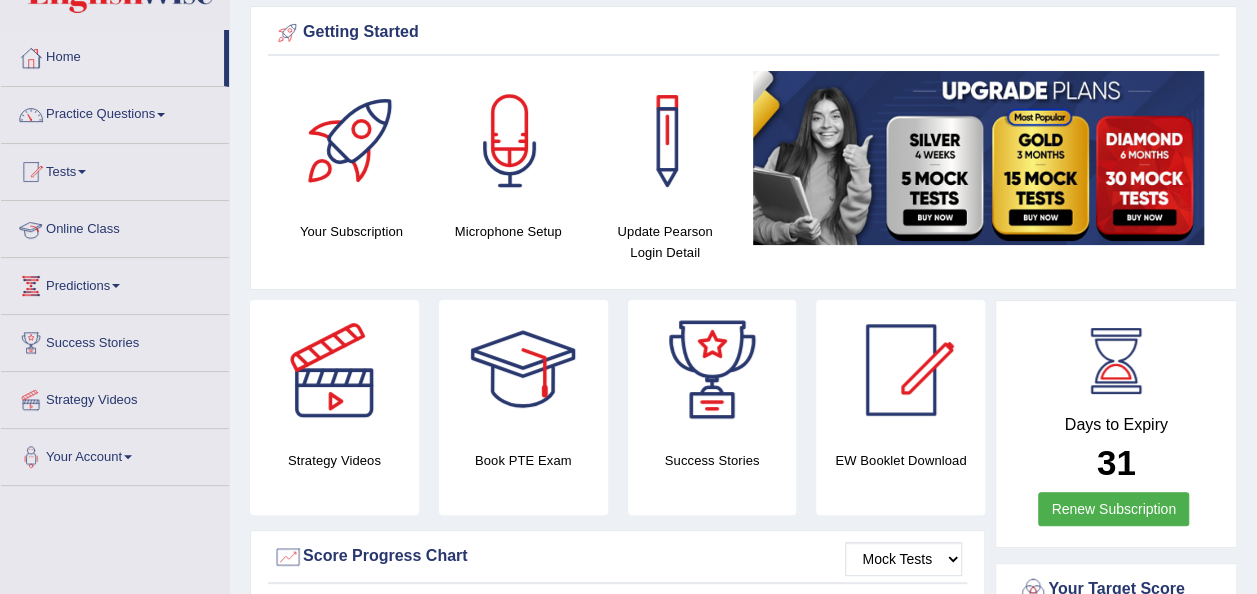 click on "Online Class" at bounding box center (115, 226) 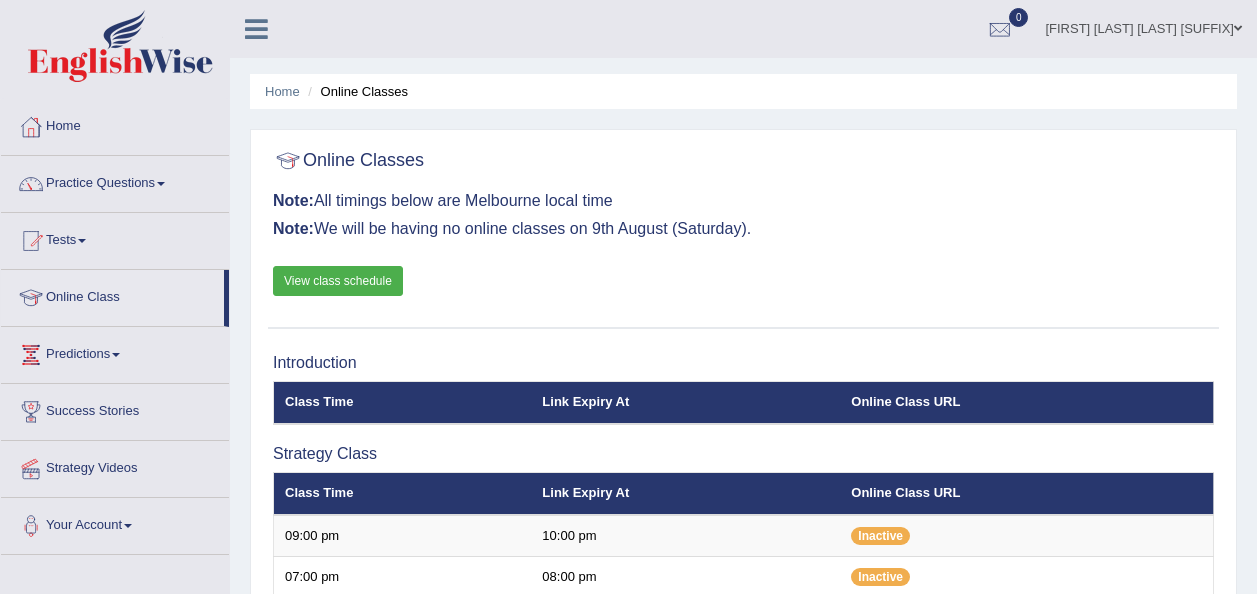 scroll, scrollTop: 0, scrollLeft: 0, axis: both 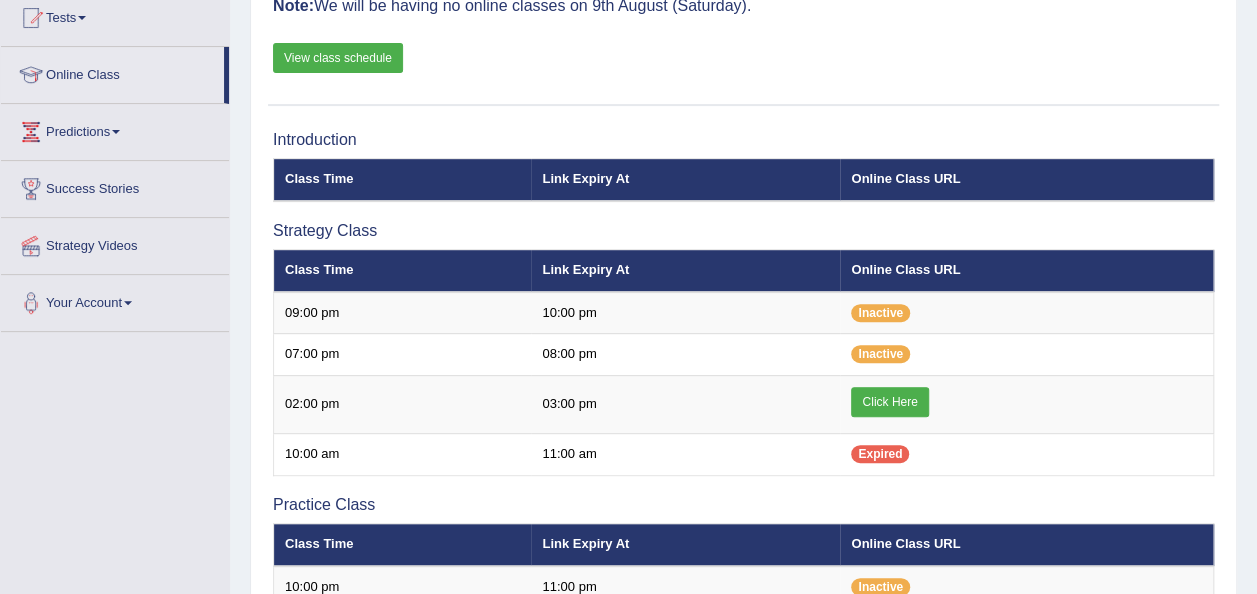 click on "View class schedule" at bounding box center (338, 58) 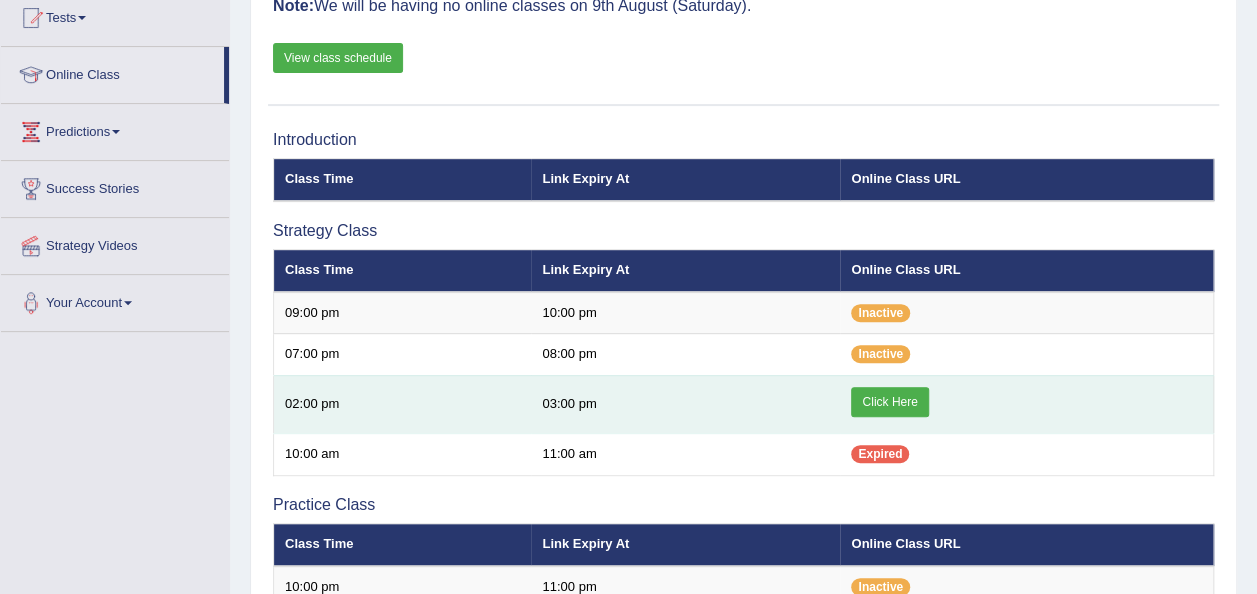 click on "Click Here" at bounding box center (889, 402) 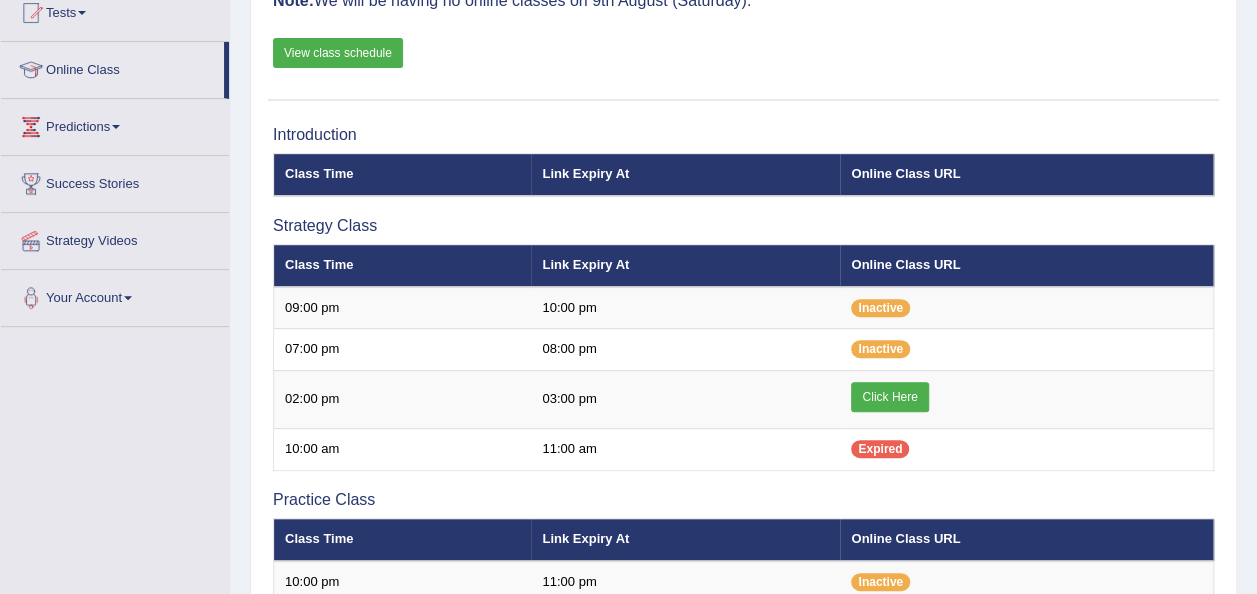 scroll, scrollTop: 228, scrollLeft: 0, axis: vertical 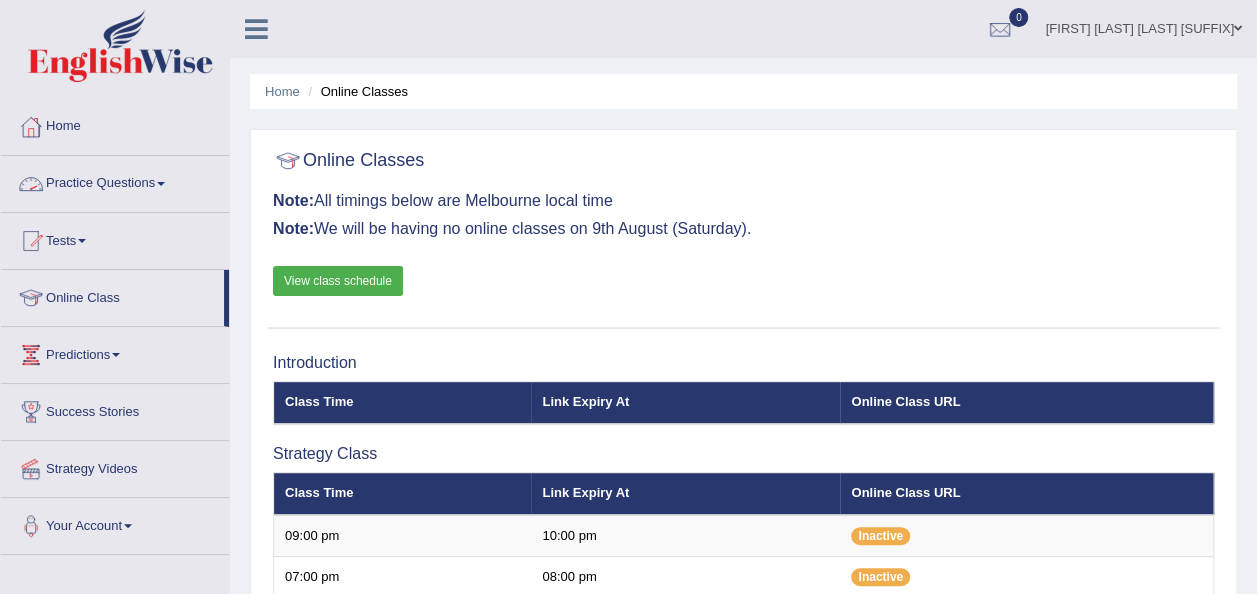 click at bounding box center [161, 184] 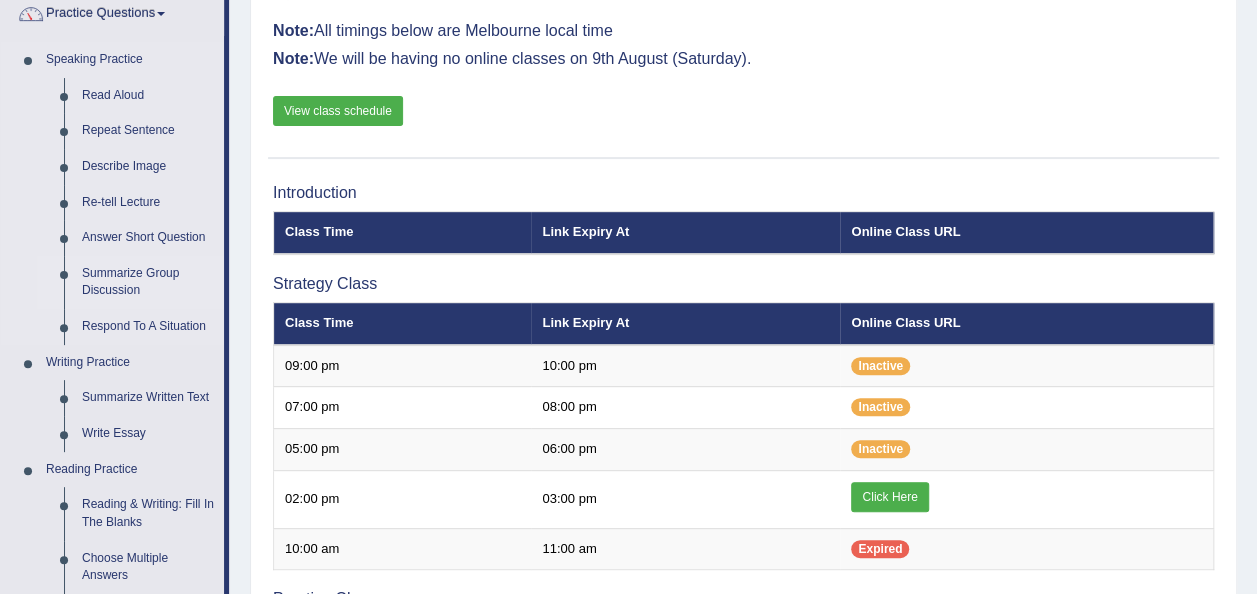 scroll, scrollTop: 195, scrollLeft: 0, axis: vertical 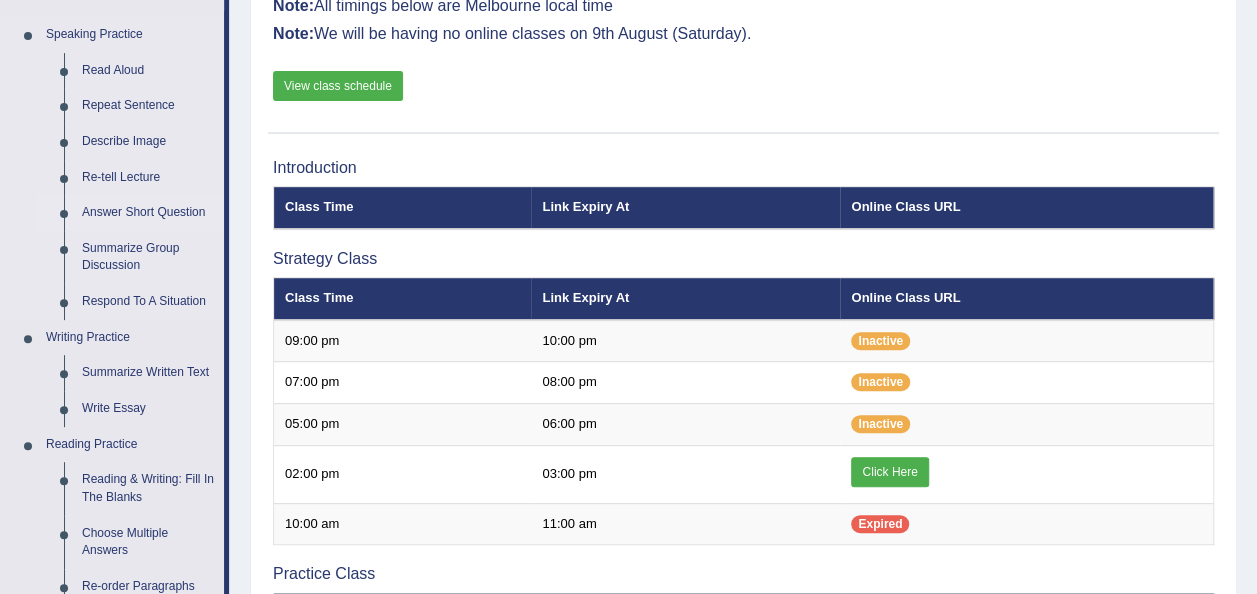 click on "Answer Short Question" at bounding box center (148, 213) 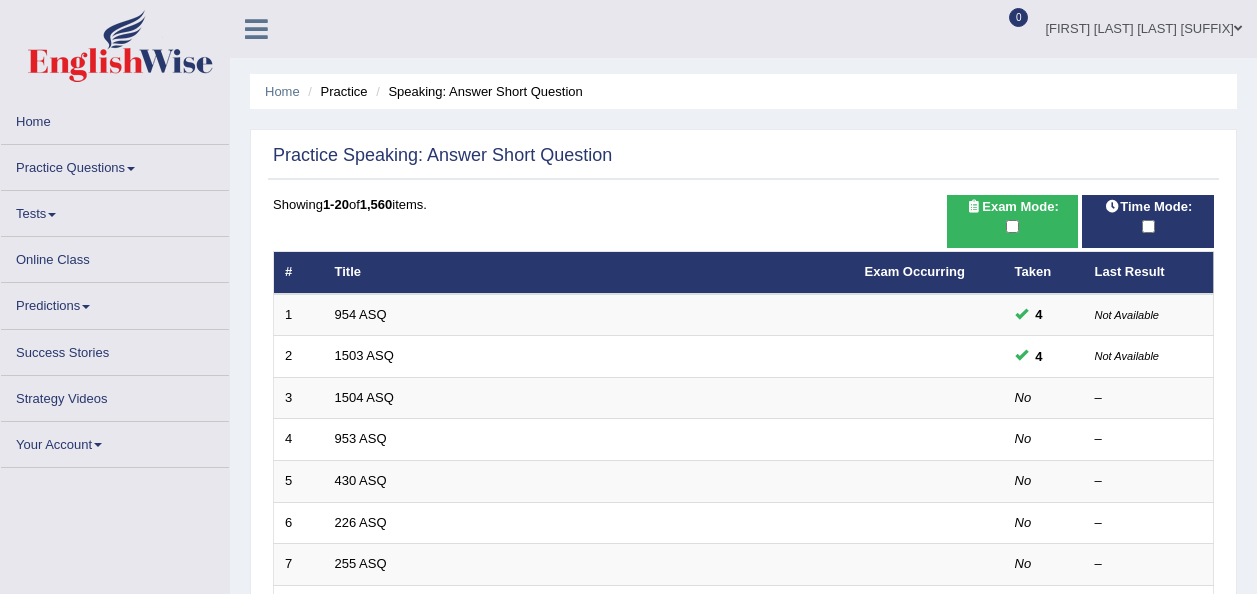 scroll, scrollTop: 0, scrollLeft: 0, axis: both 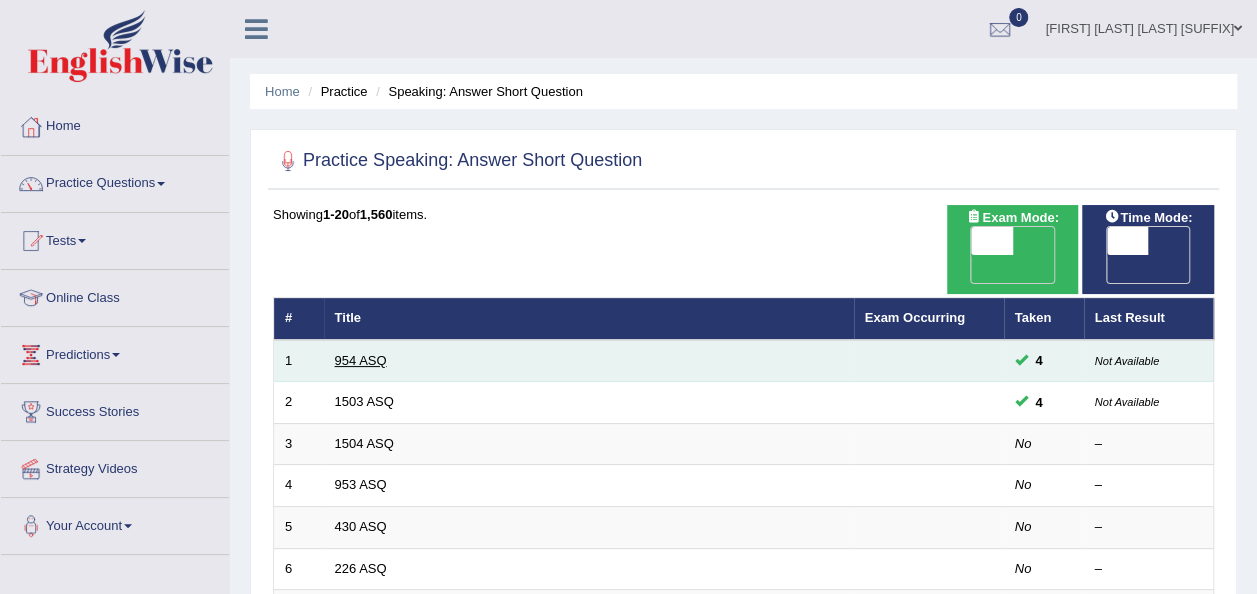 click on "954 ASQ" at bounding box center [361, 360] 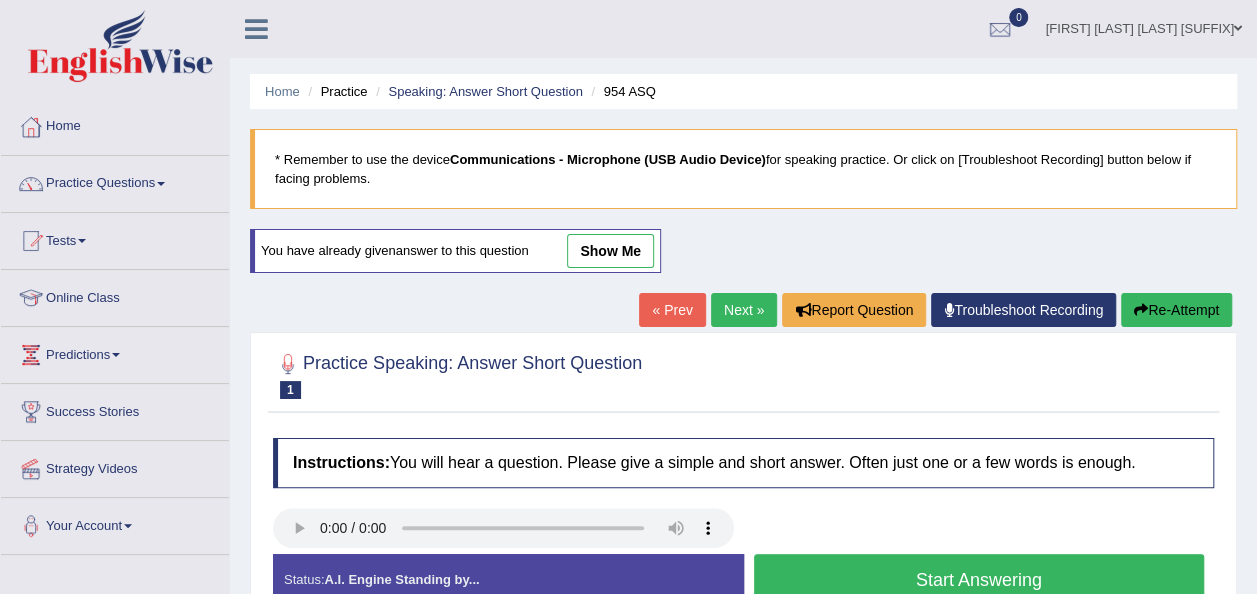 scroll, scrollTop: 69, scrollLeft: 0, axis: vertical 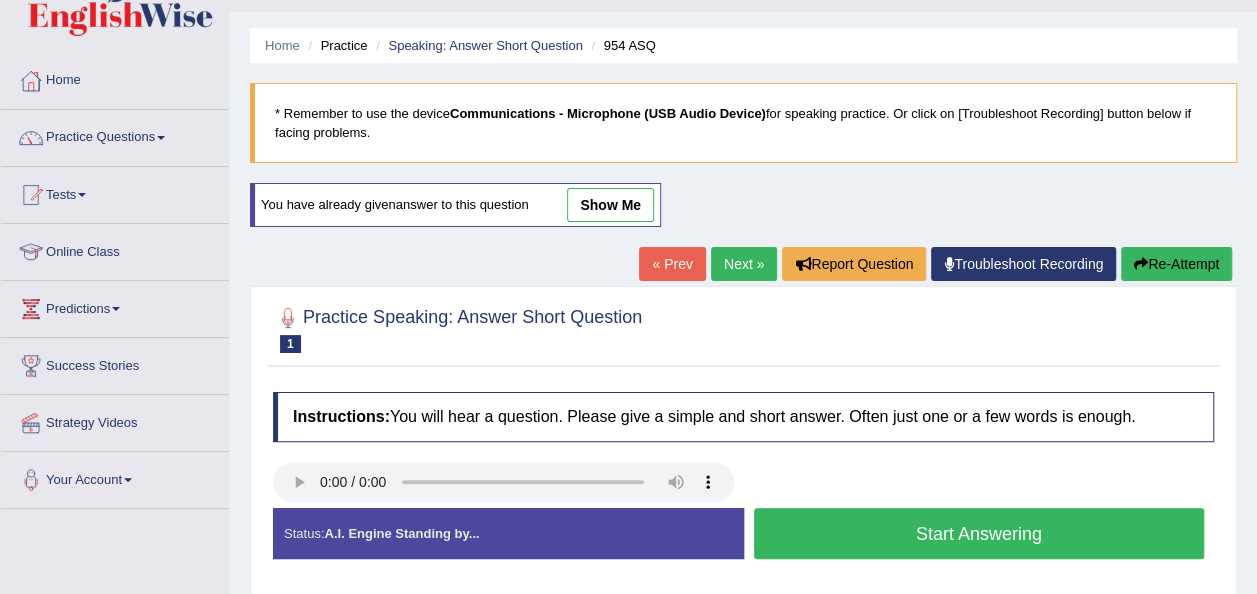click on "show me" at bounding box center (610, 205) 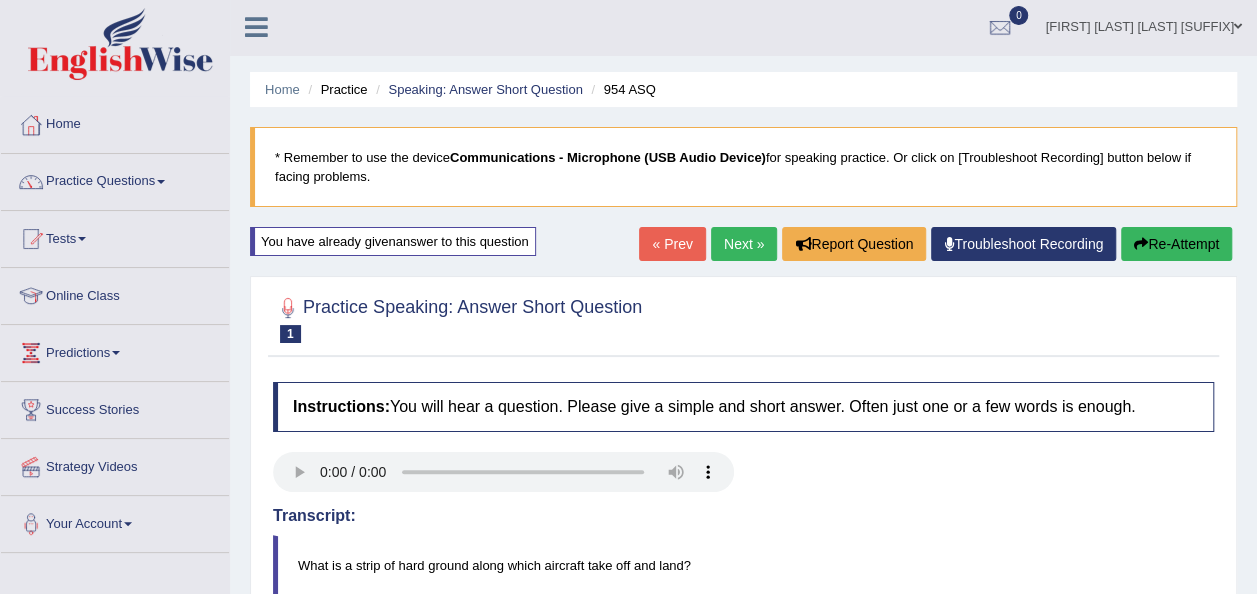 scroll, scrollTop: 0, scrollLeft: 0, axis: both 